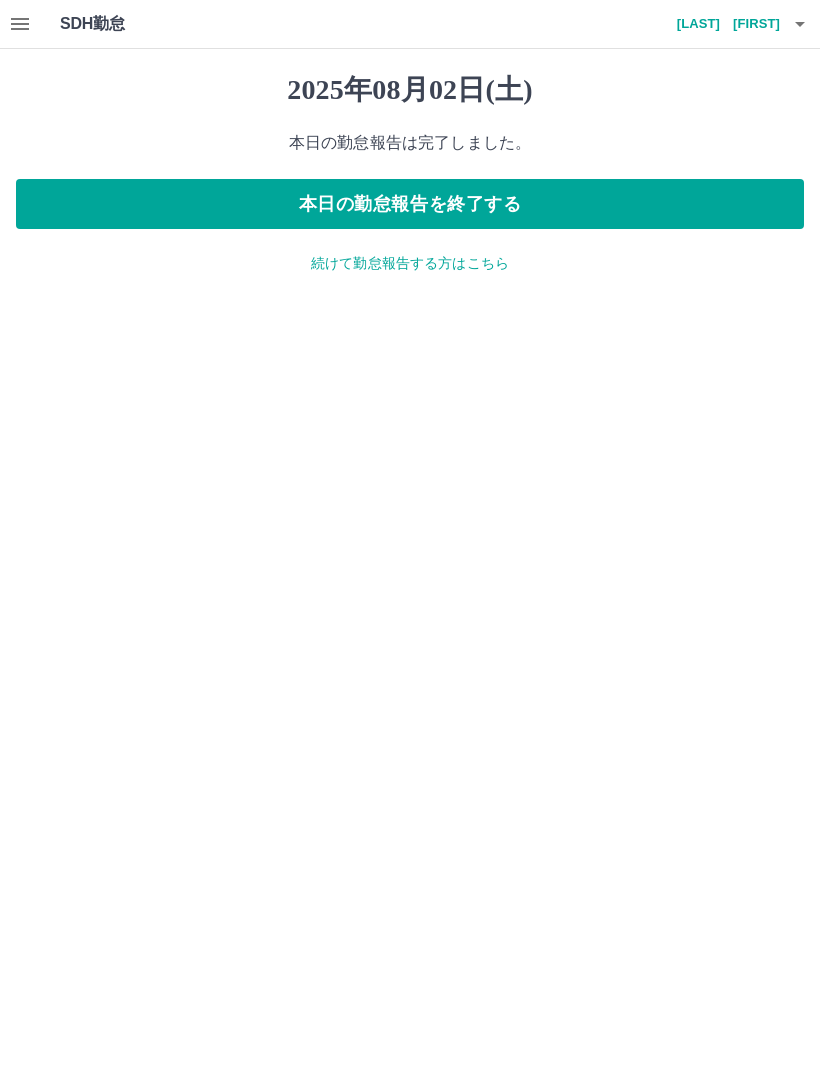 scroll, scrollTop: 0, scrollLeft: 0, axis: both 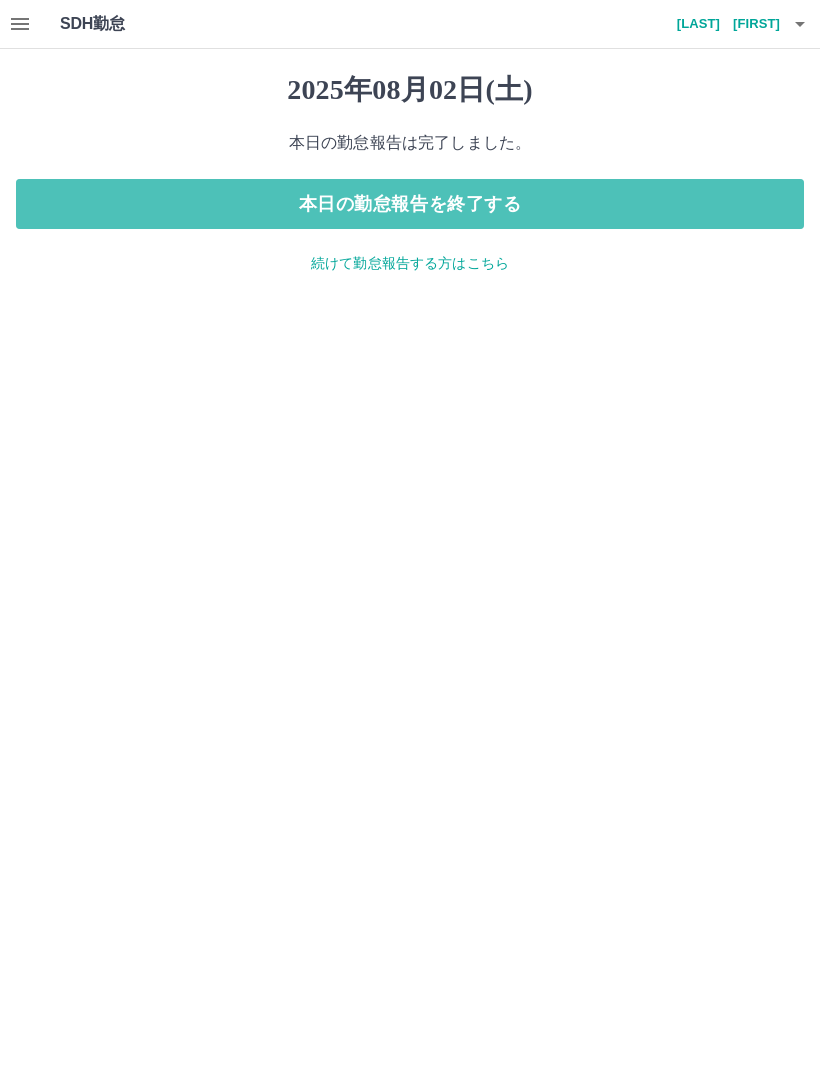 click on "本日の勤怠報告を終了する" at bounding box center [410, 204] 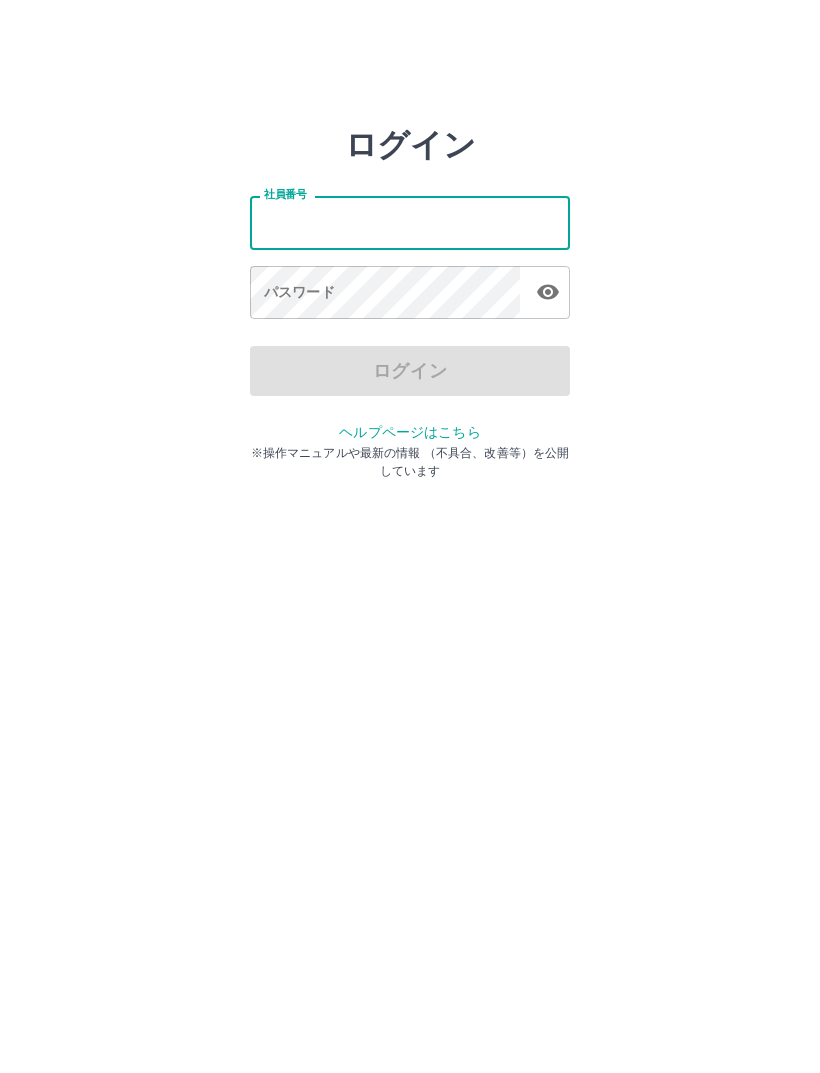 scroll, scrollTop: 0, scrollLeft: 0, axis: both 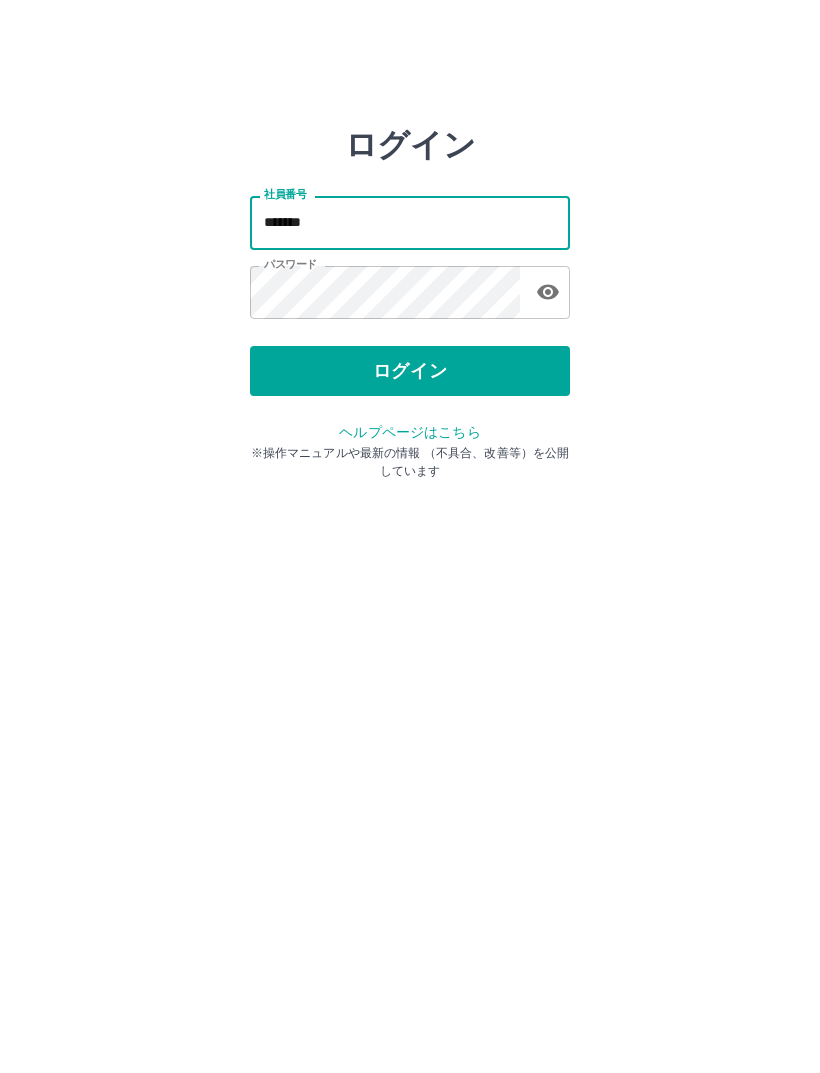 click on "*******" at bounding box center [410, 222] 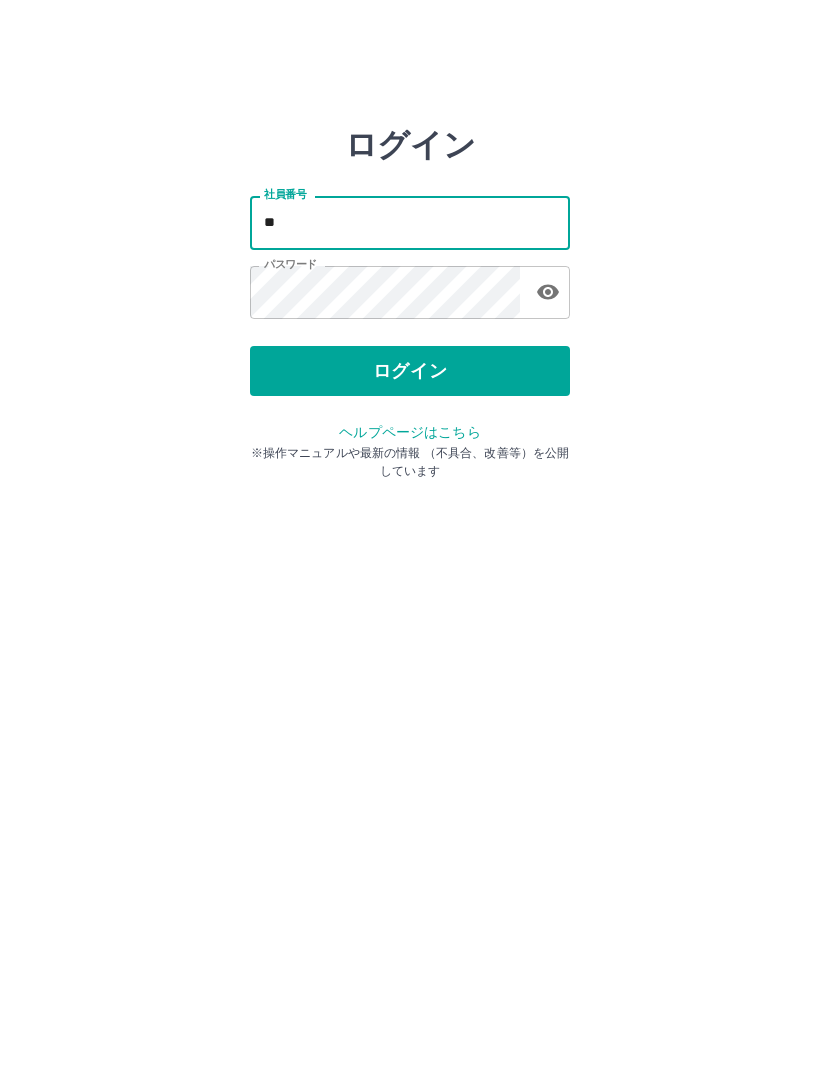 type on "*" 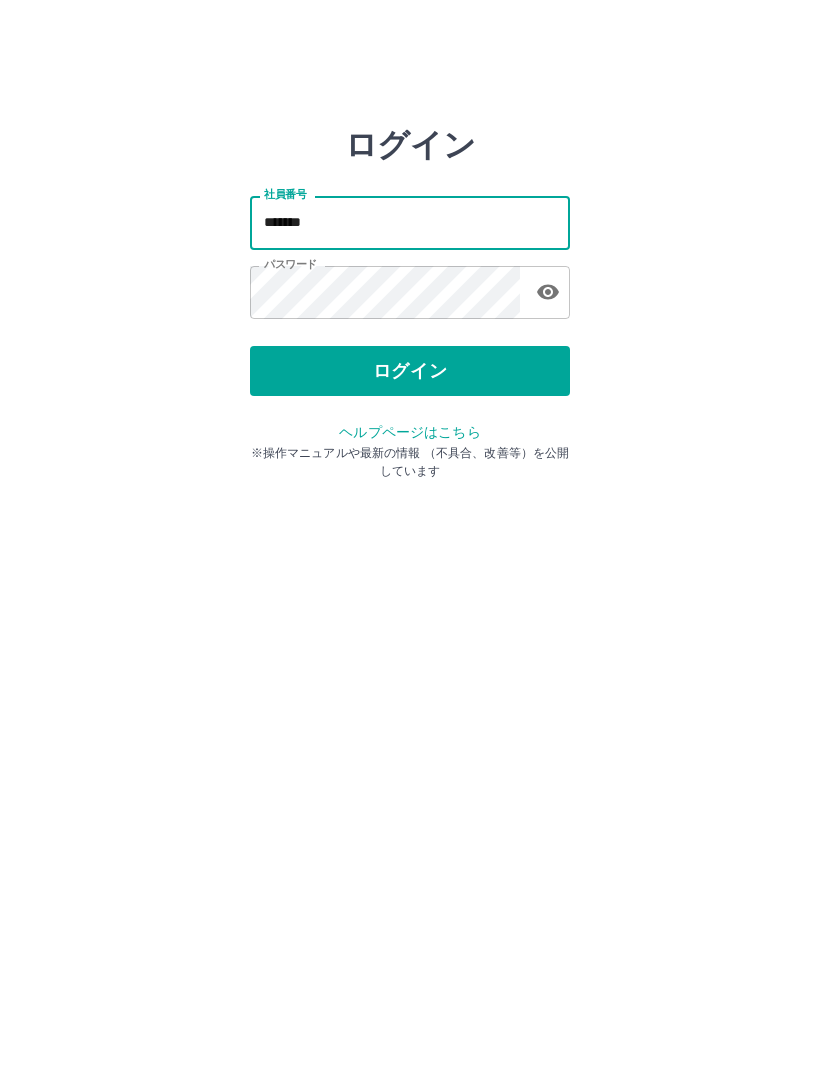 type on "*******" 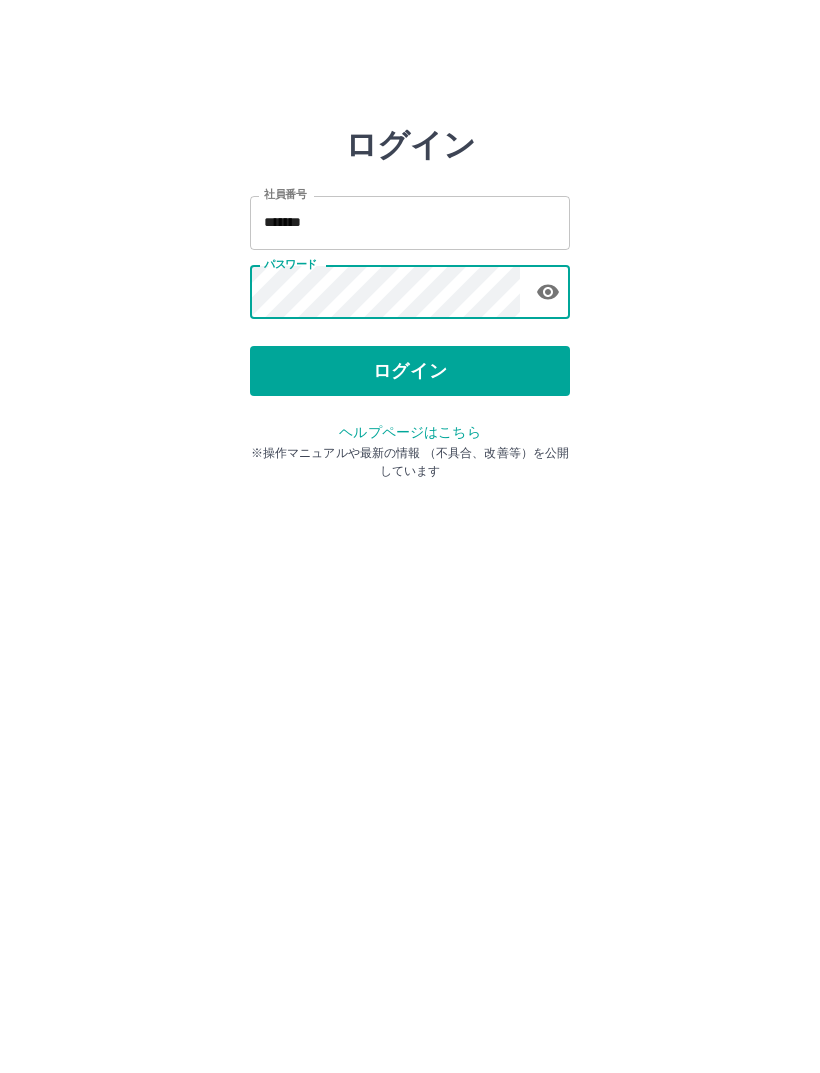 click on "ログイン" at bounding box center [410, 371] 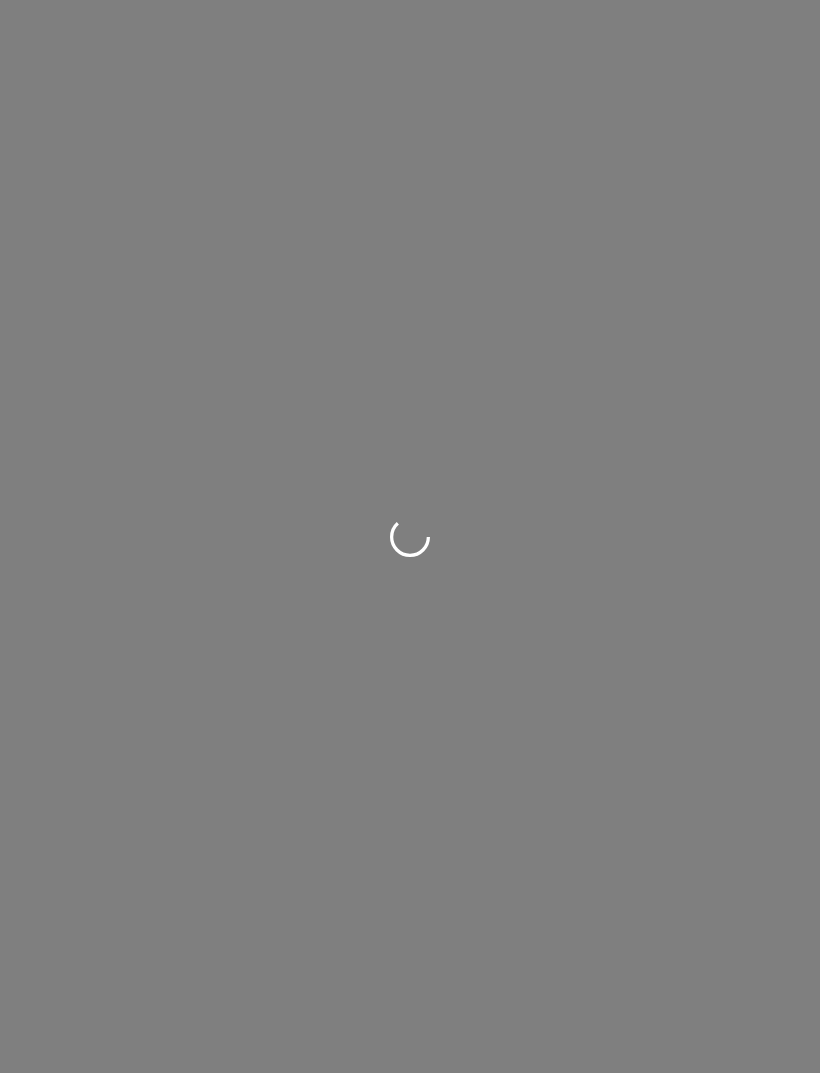 scroll, scrollTop: 0, scrollLeft: 0, axis: both 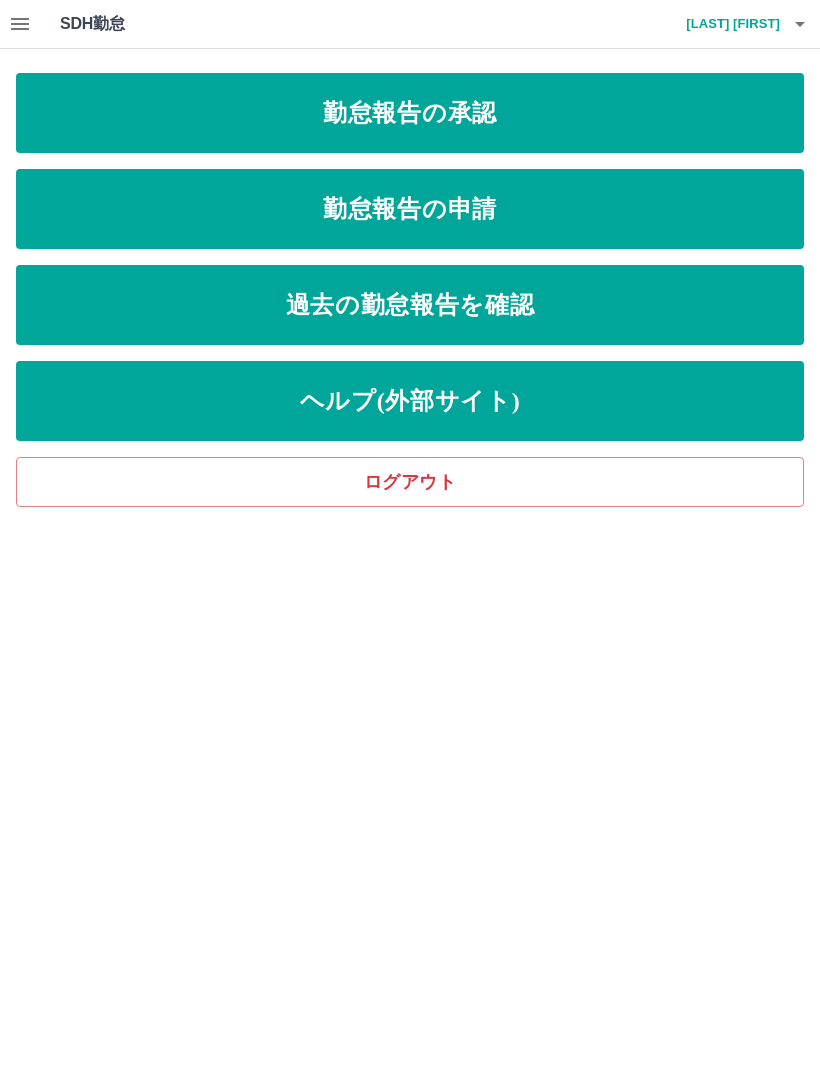 click on "勤怠報告の申請" at bounding box center (410, 209) 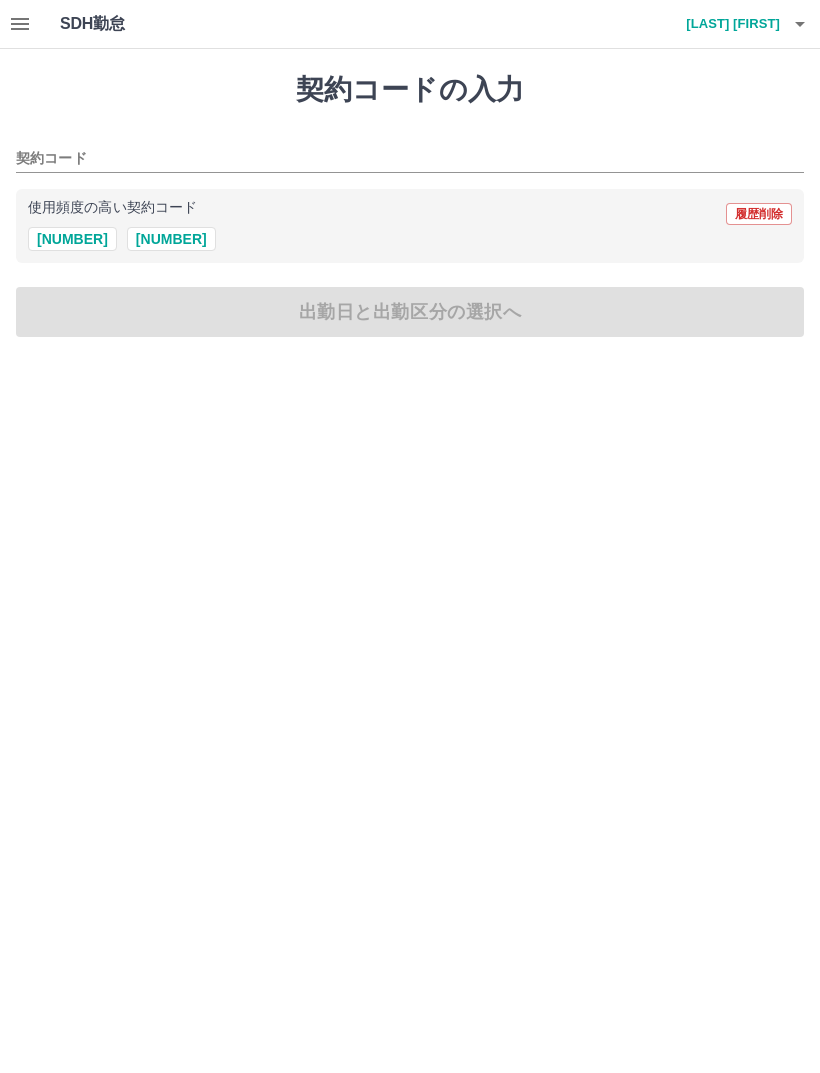 click on "[NUMBER]" at bounding box center (171, 239) 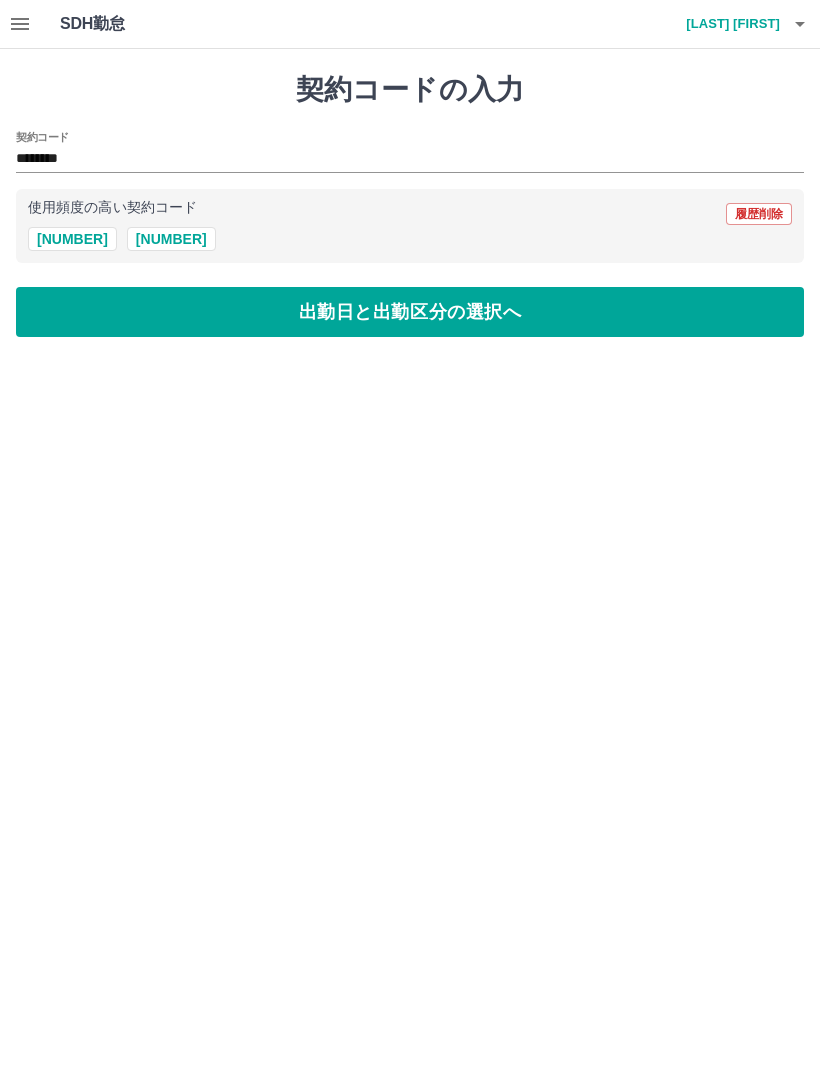 click on "出勤日と出勤区分の選択へ" at bounding box center [410, 312] 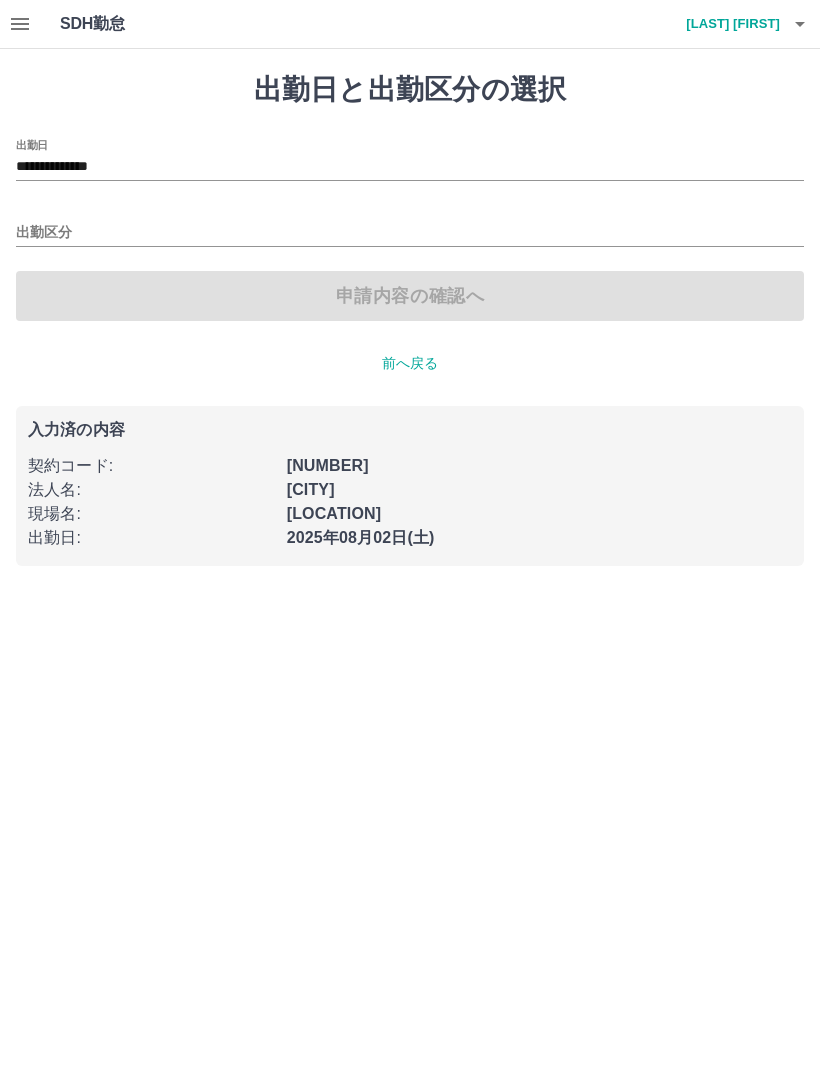 click on "出勤区分" at bounding box center (410, 233) 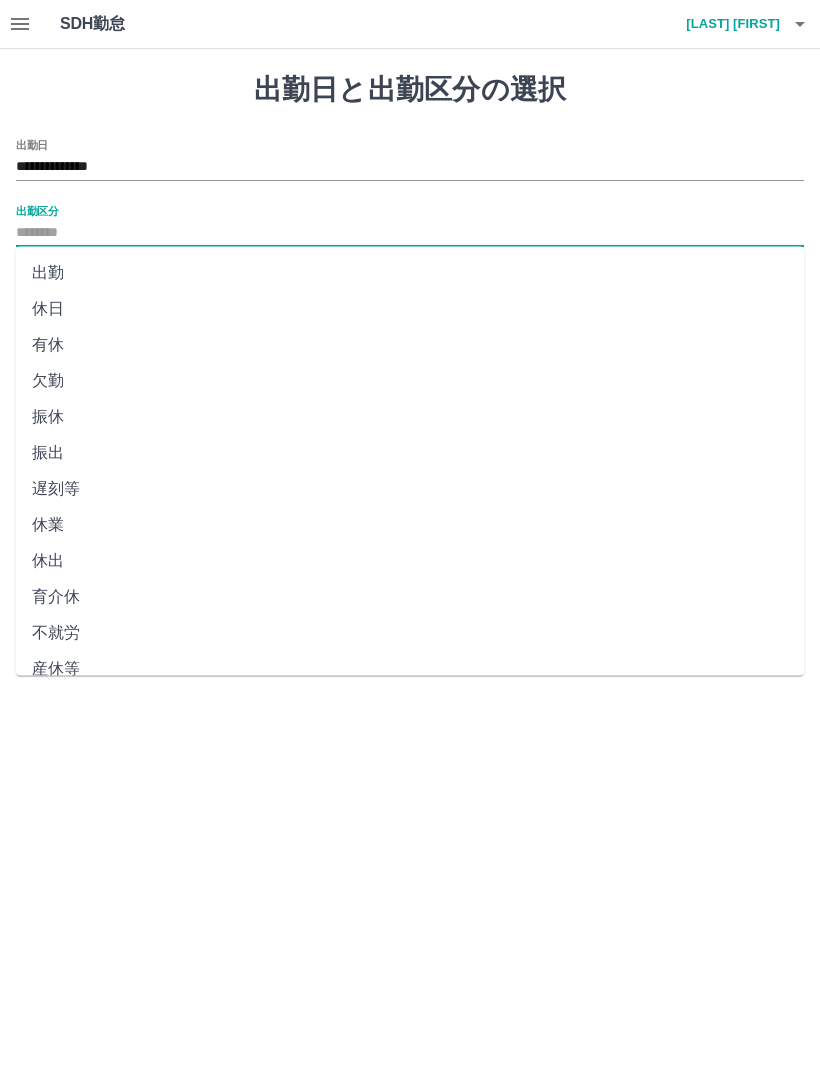 click on "休出" at bounding box center [410, 561] 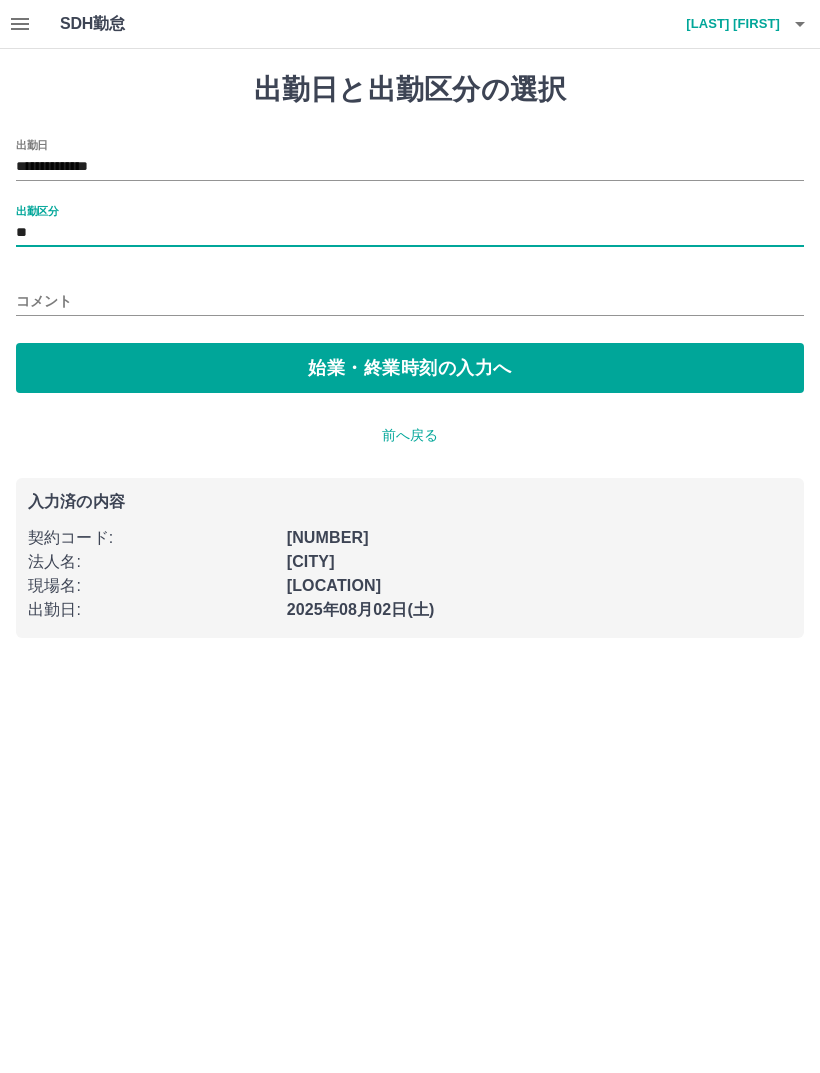 type on "**" 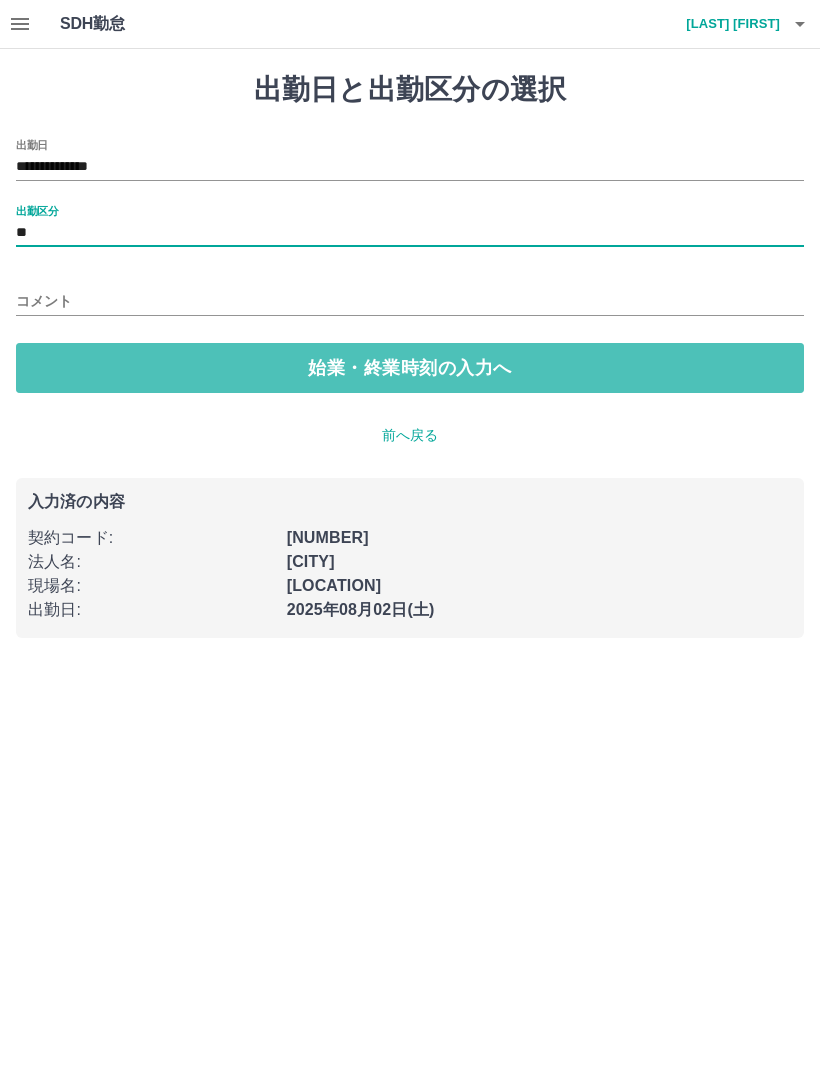 click on "始業・終業時刻の入力へ" at bounding box center [410, 368] 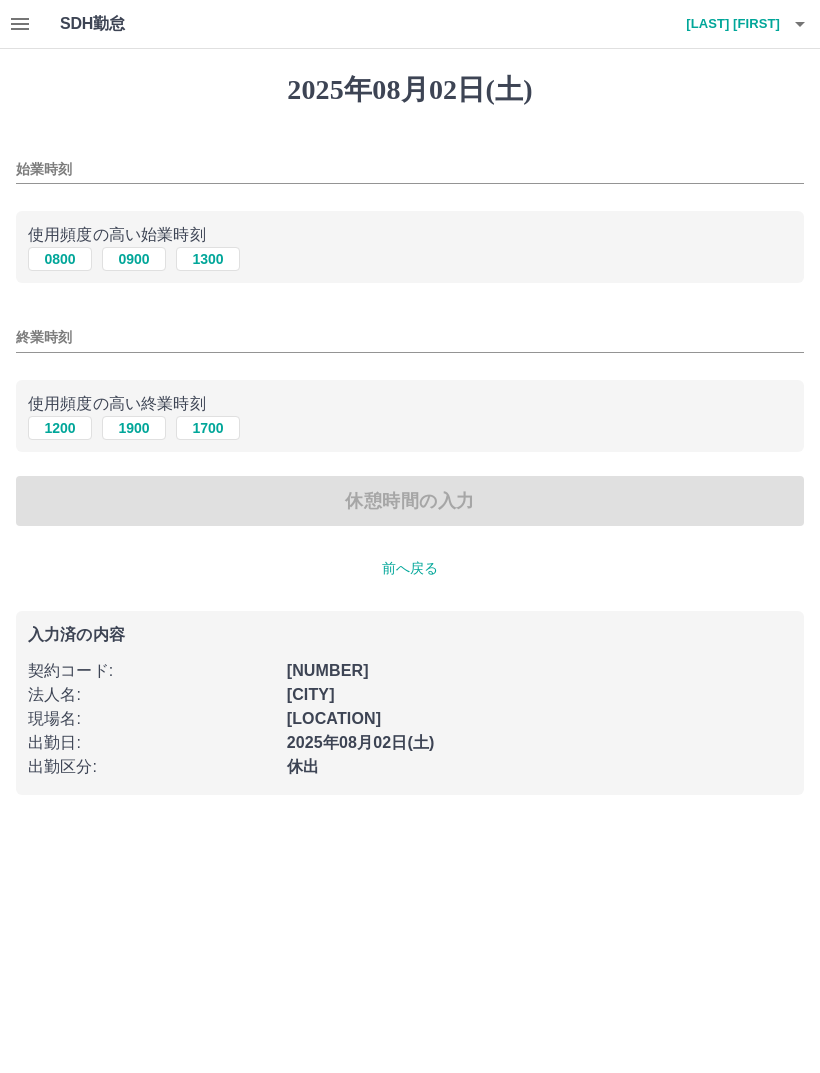 click on "0800" at bounding box center (60, 259) 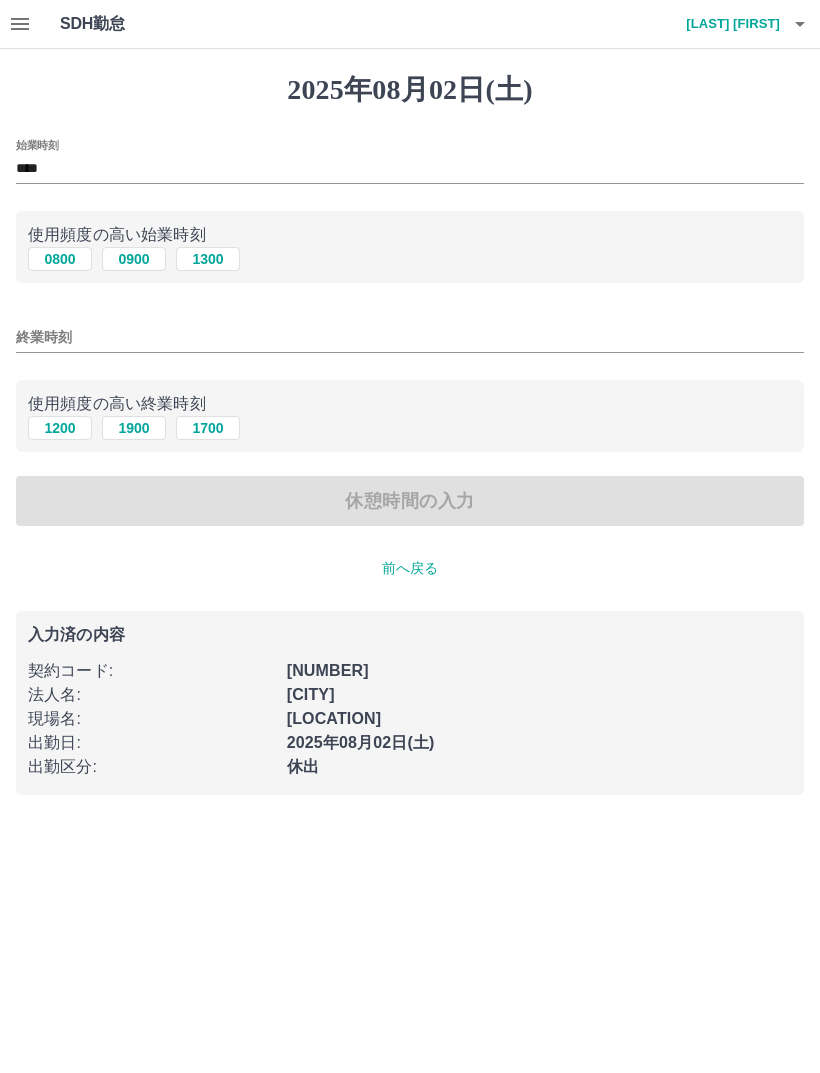 click on "終業時刻" at bounding box center (410, 337) 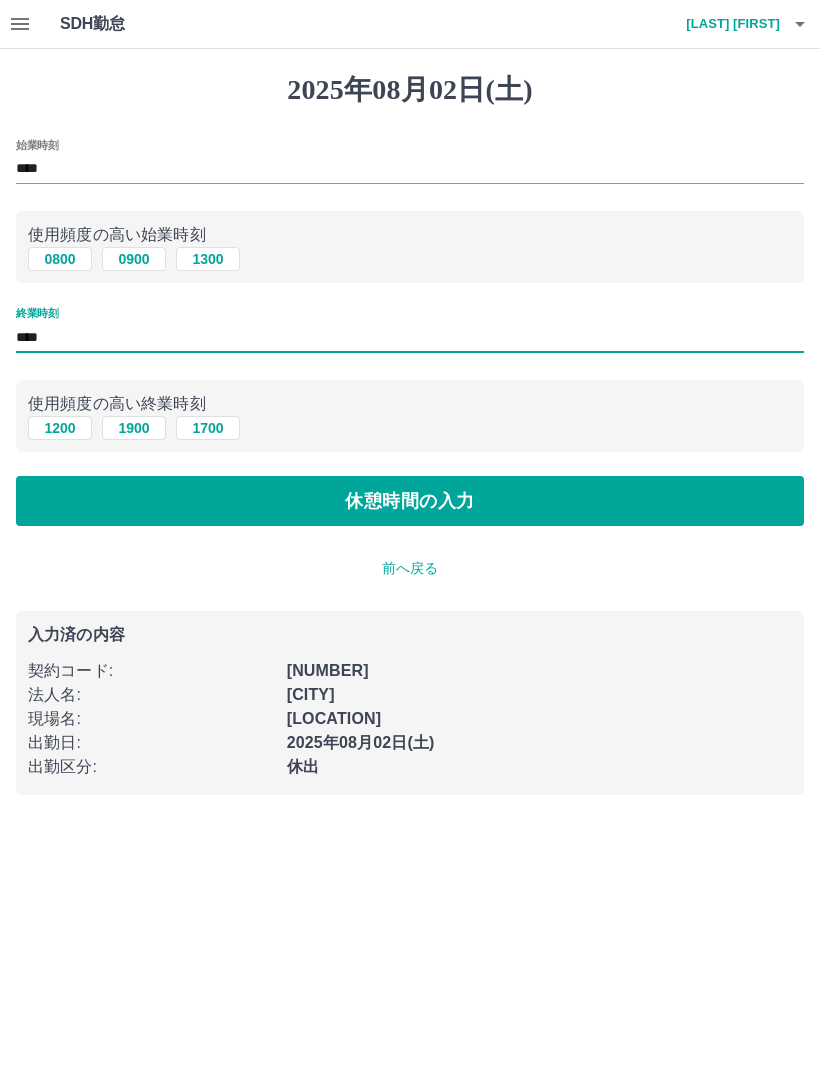 type on "****" 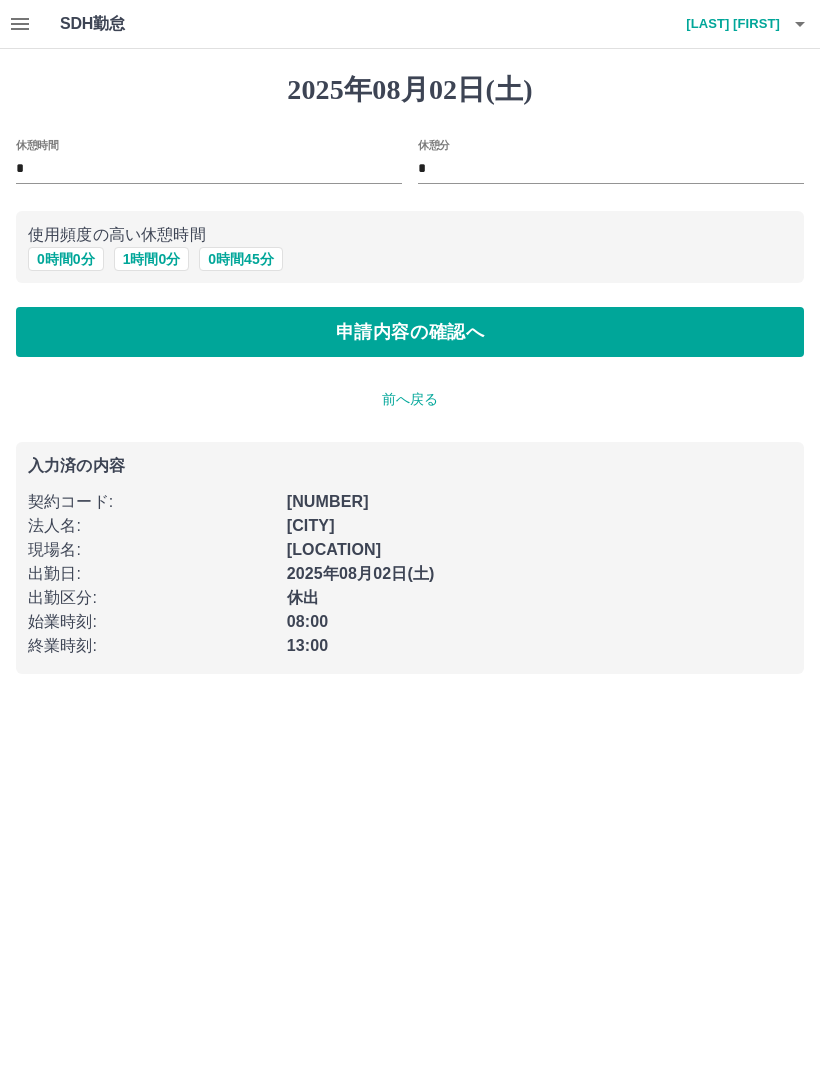 click on "申請内容の確認へ" at bounding box center (410, 332) 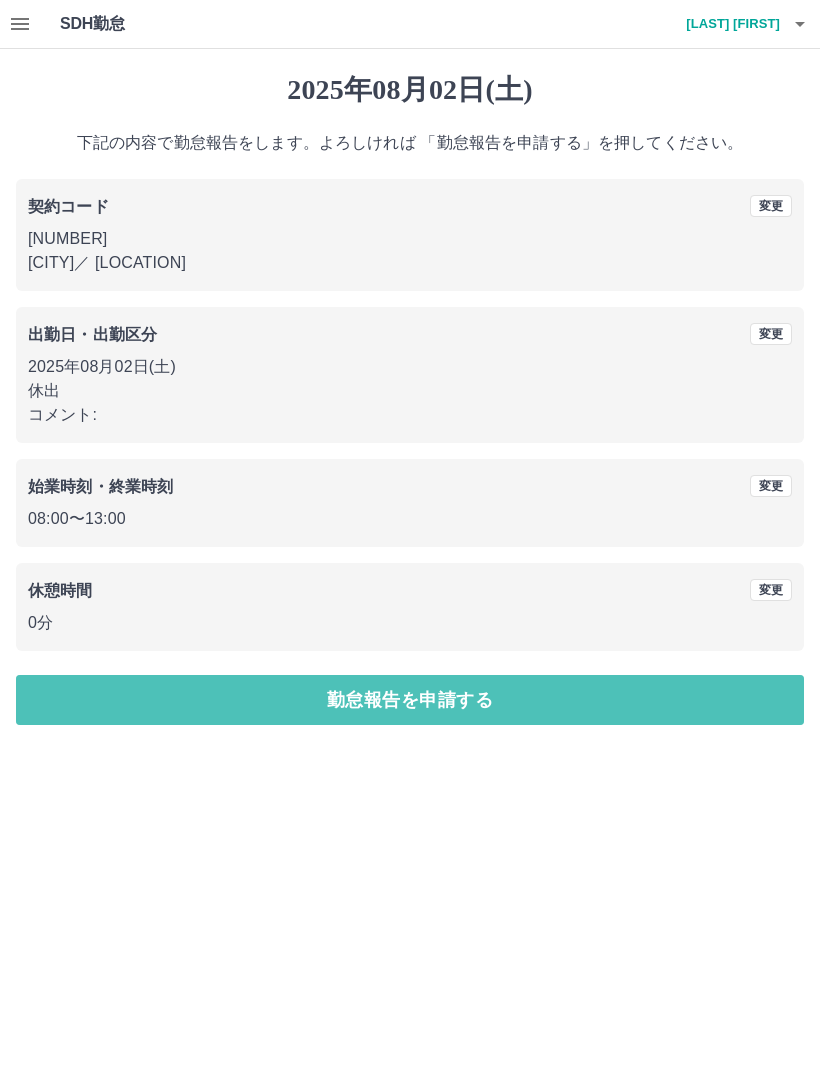 click on "勤怠報告を申請する" at bounding box center (410, 700) 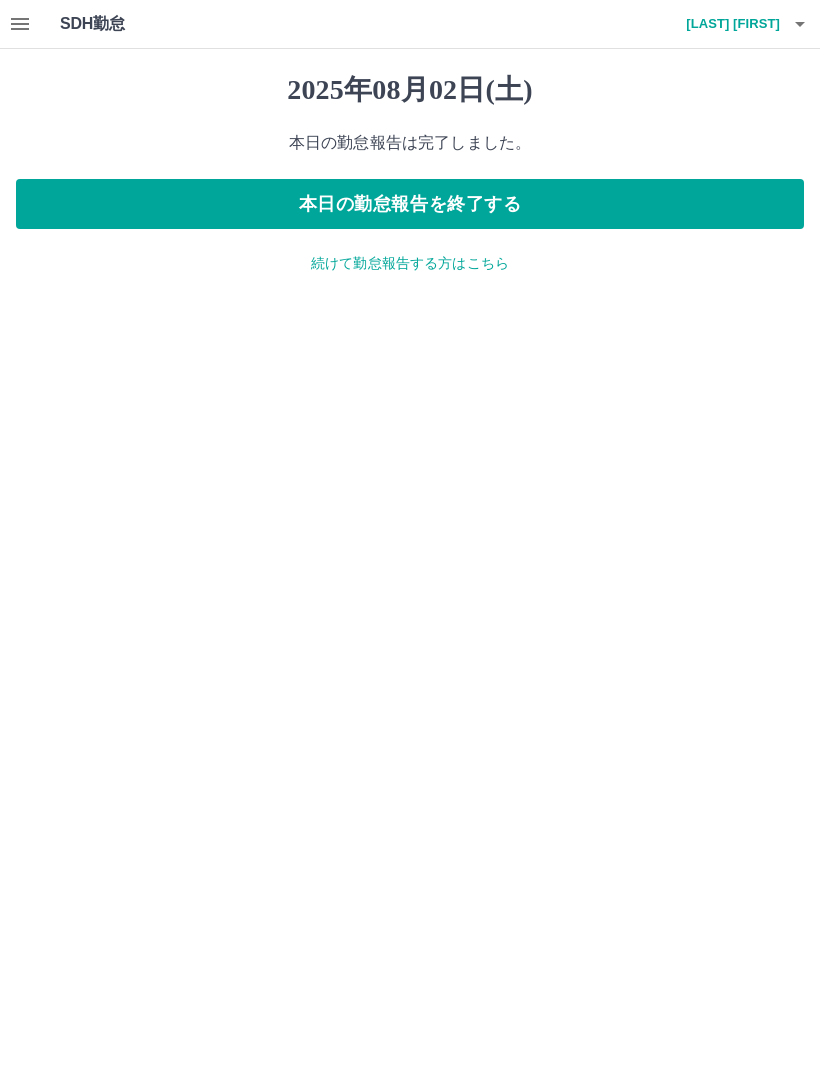 click on "本日の勤怠報告を終了する" at bounding box center (410, 204) 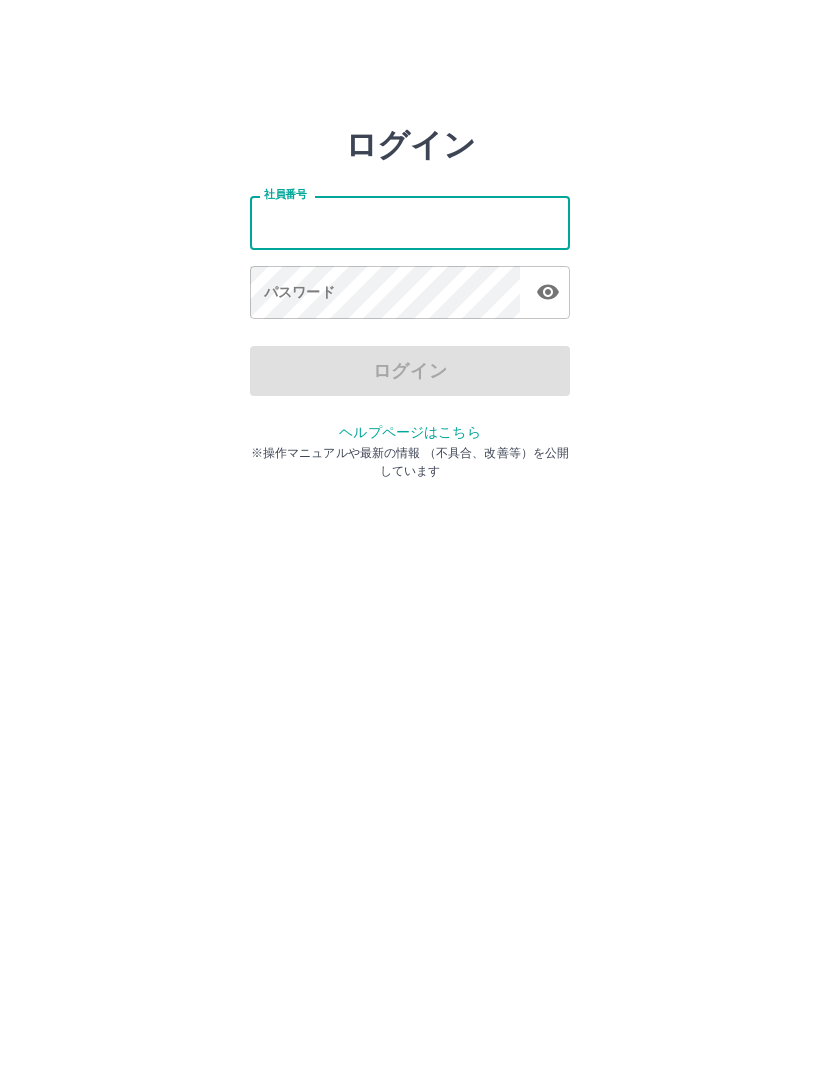 scroll, scrollTop: 0, scrollLeft: 0, axis: both 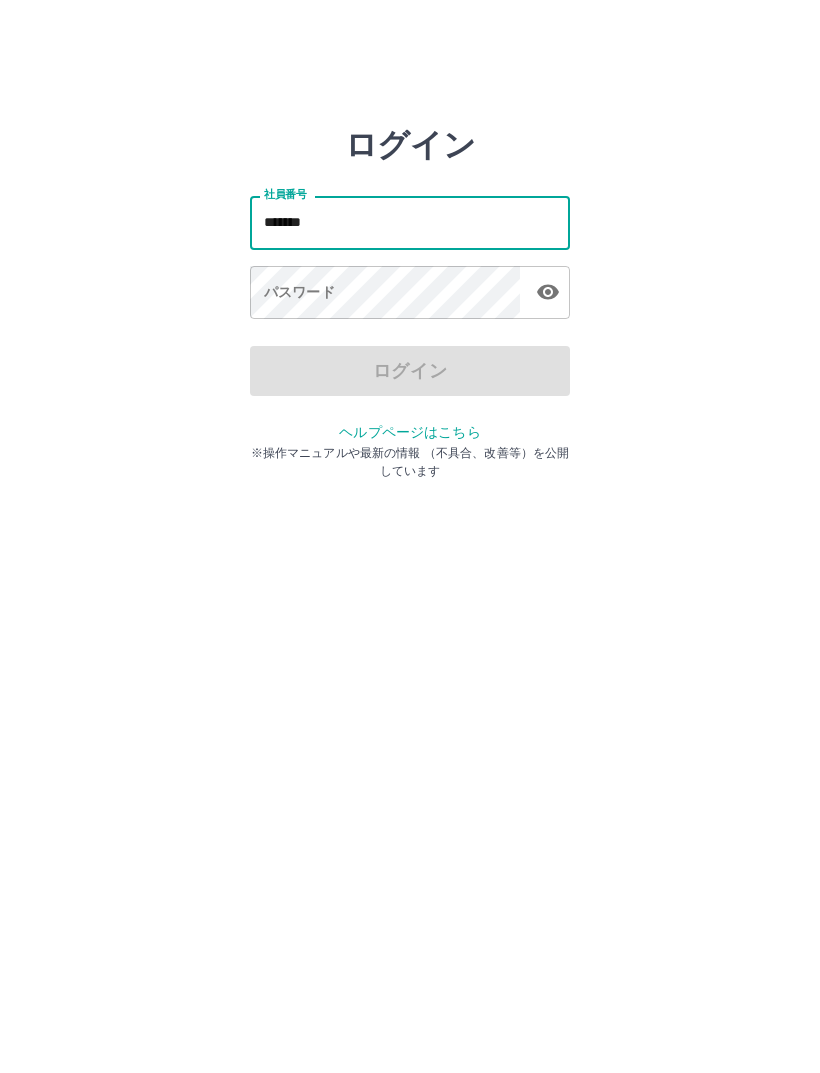 type on "*******" 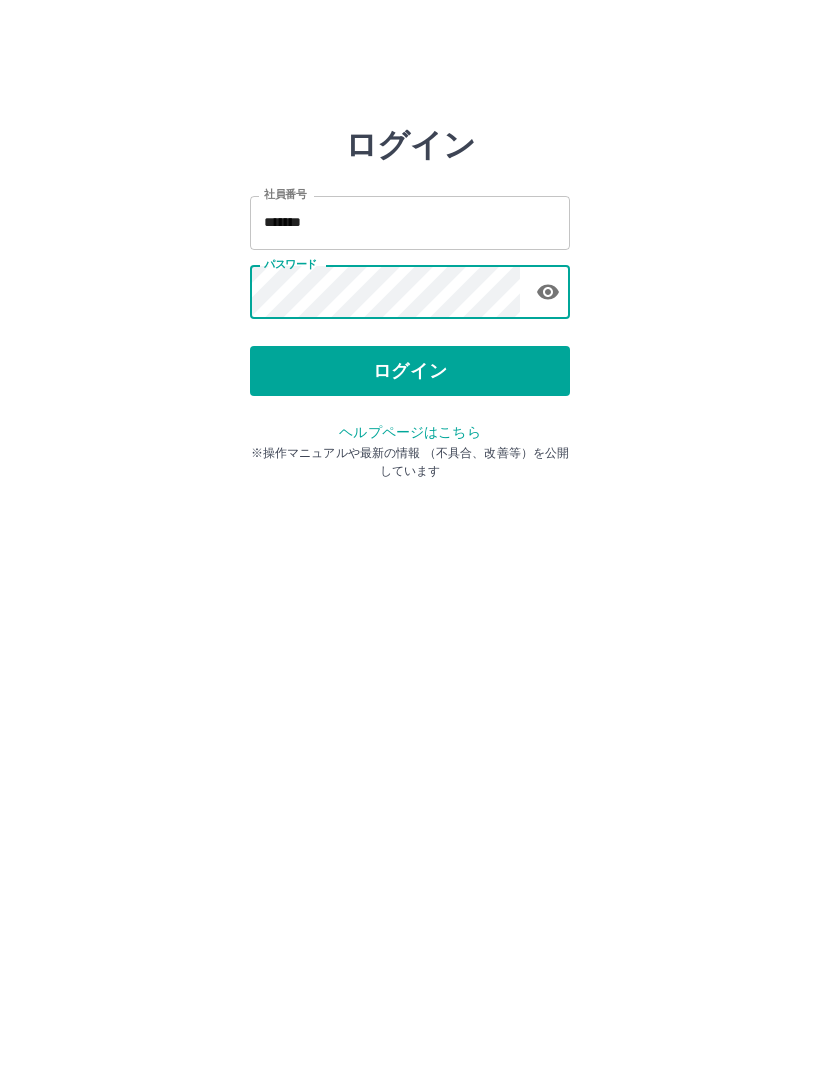 click on "ログイン" at bounding box center [410, 371] 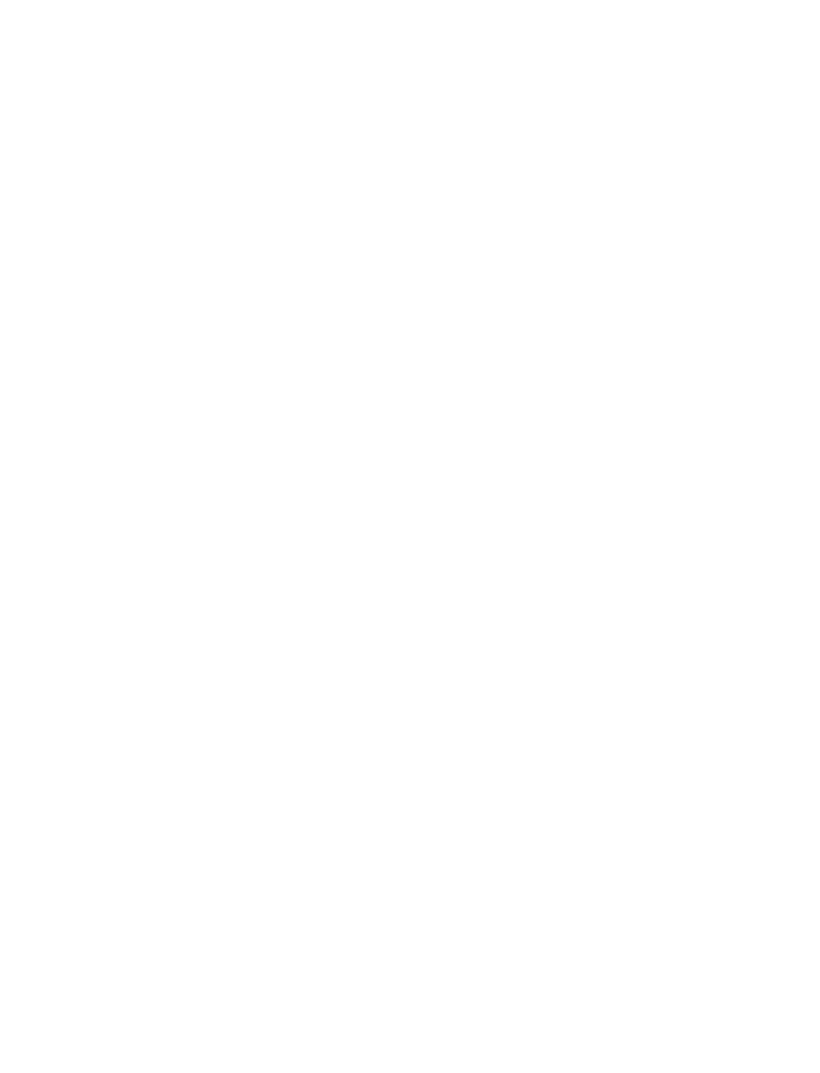 scroll, scrollTop: 0, scrollLeft: 0, axis: both 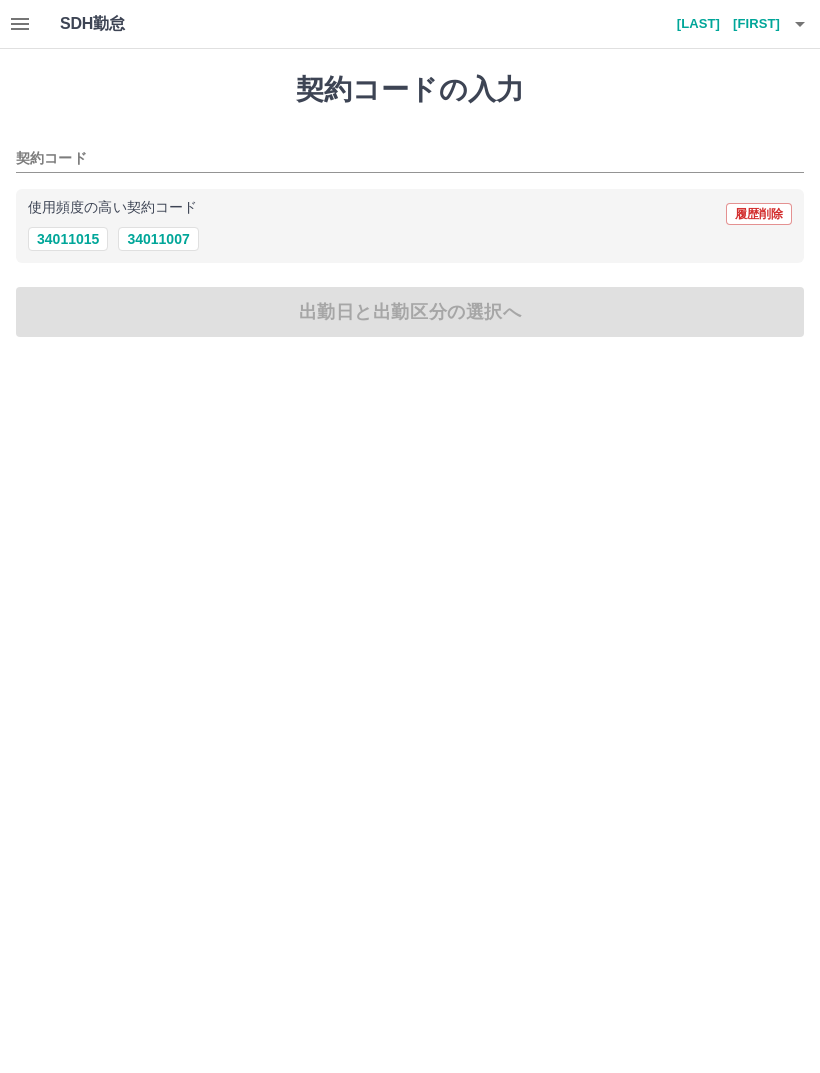 click on "34011007" at bounding box center (158, 239) 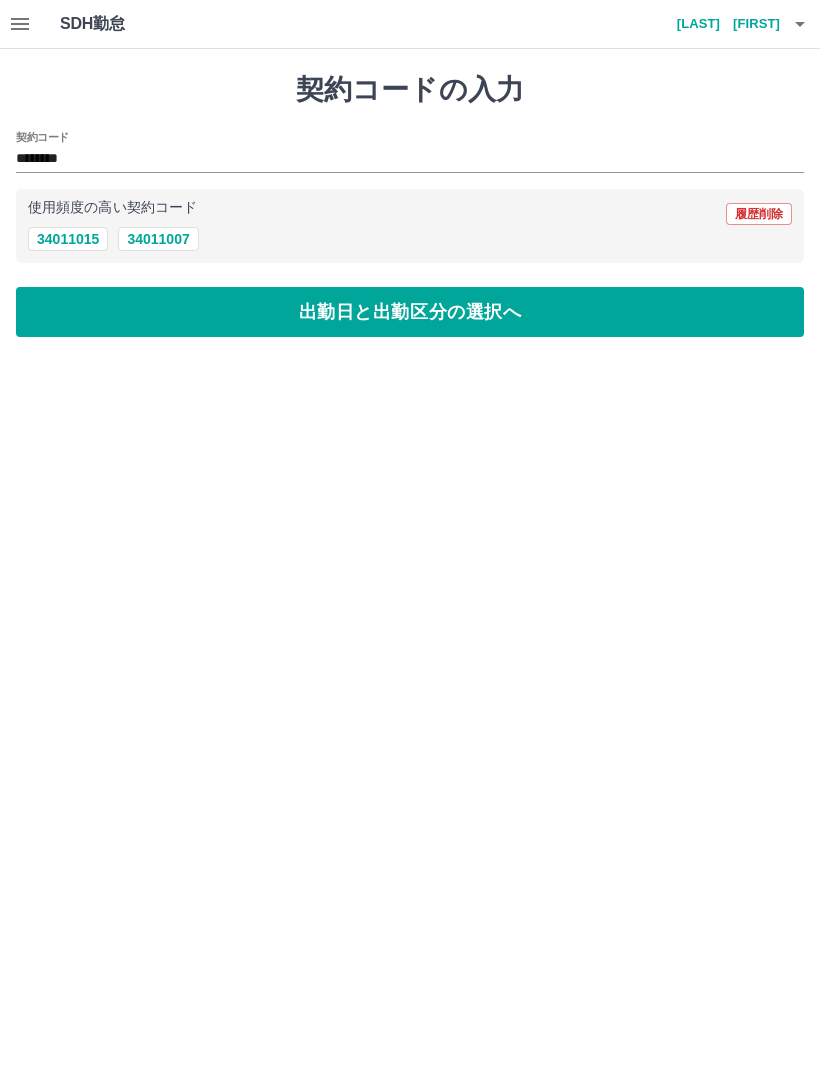 click on "出勤日と出勤区分の選択へ" at bounding box center (410, 312) 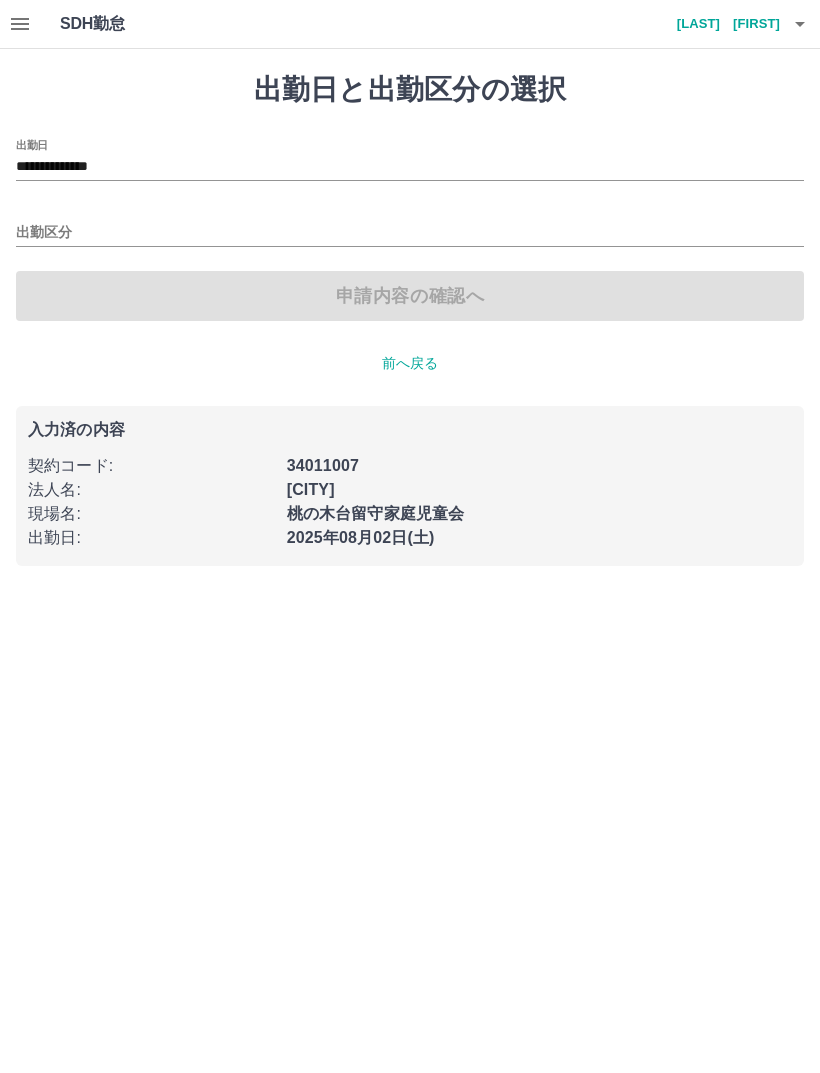 click on "出勤区分" at bounding box center [410, 233] 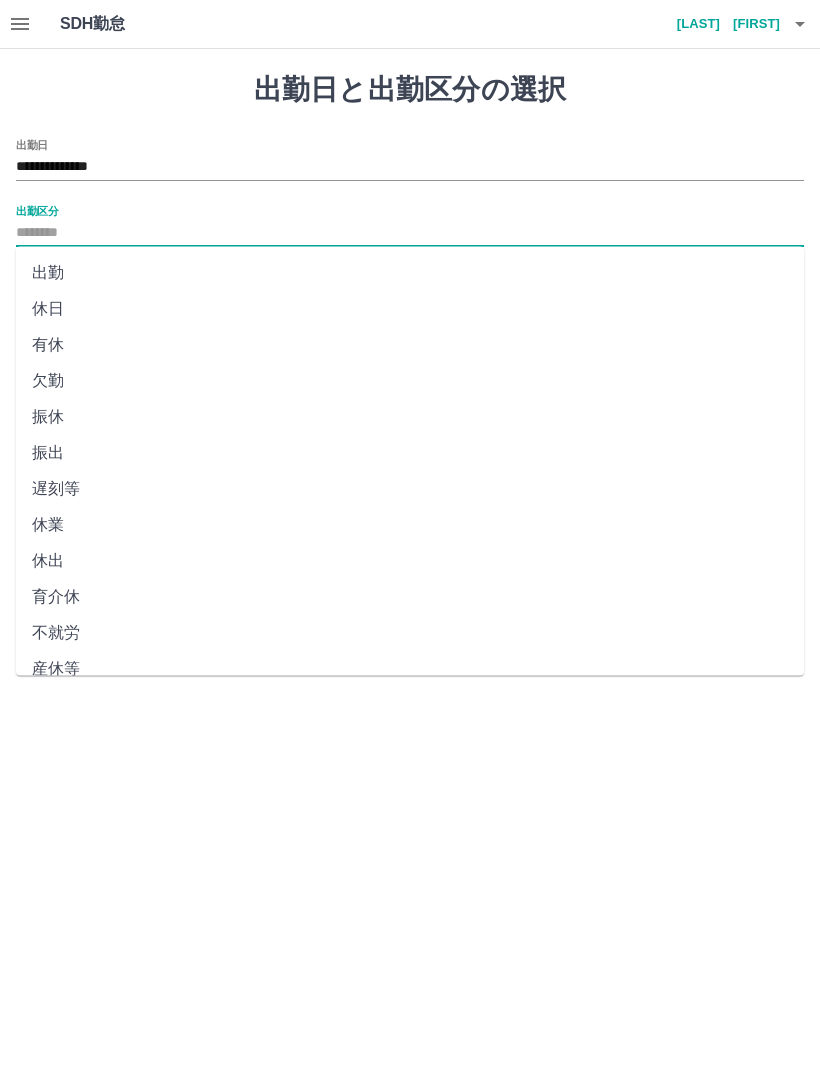 click on "出勤" at bounding box center (410, 273) 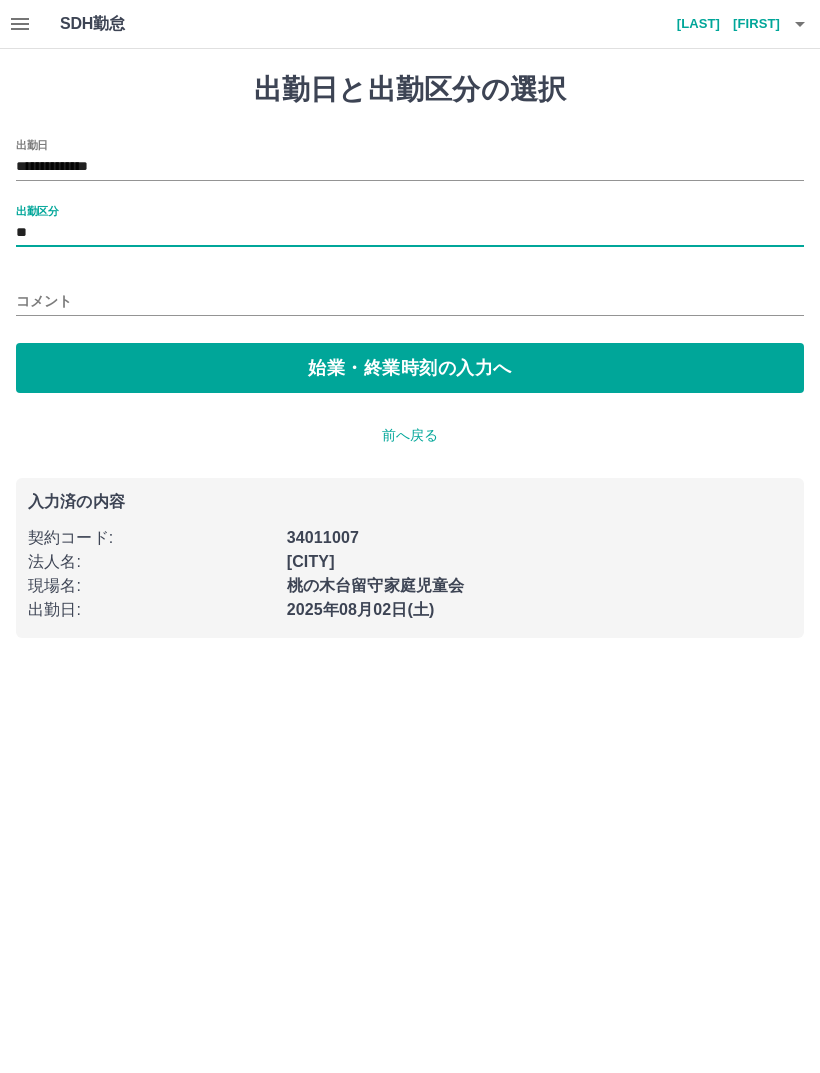click on "始業・終業時刻の入力へ" at bounding box center (410, 368) 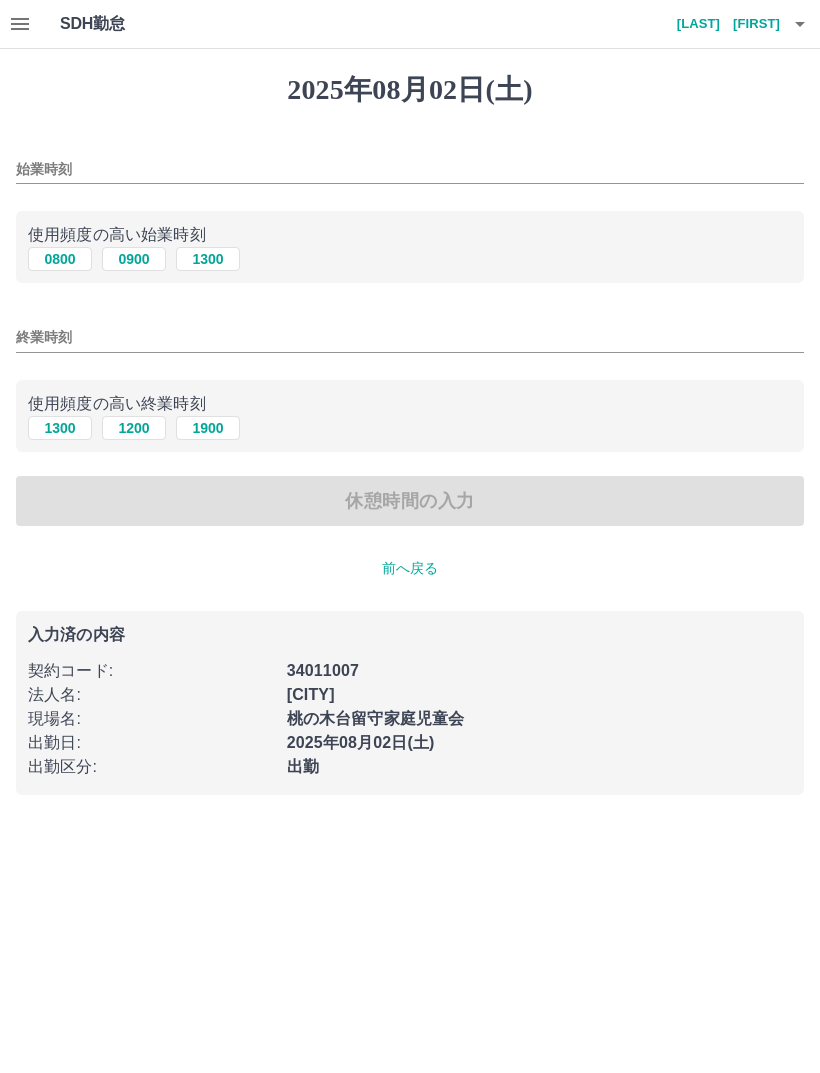 click on "0800" at bounding box center [60, 259] 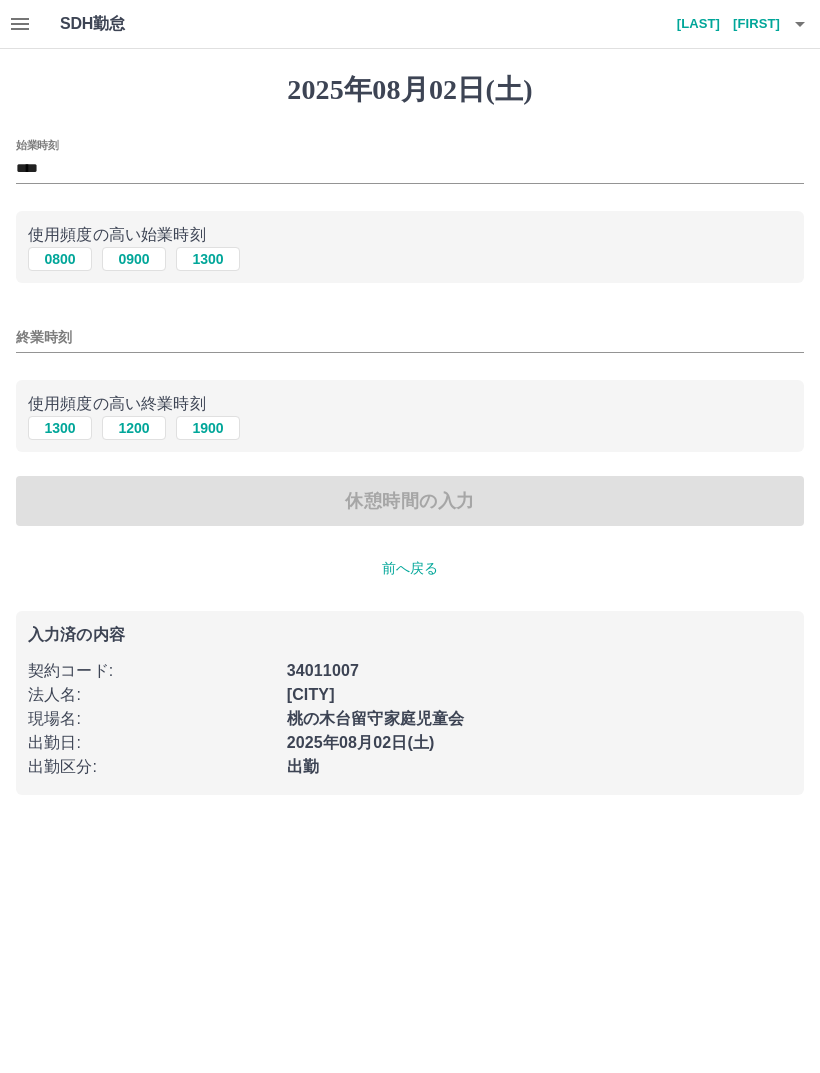 click on "1300" at bounding box center (60, 428) 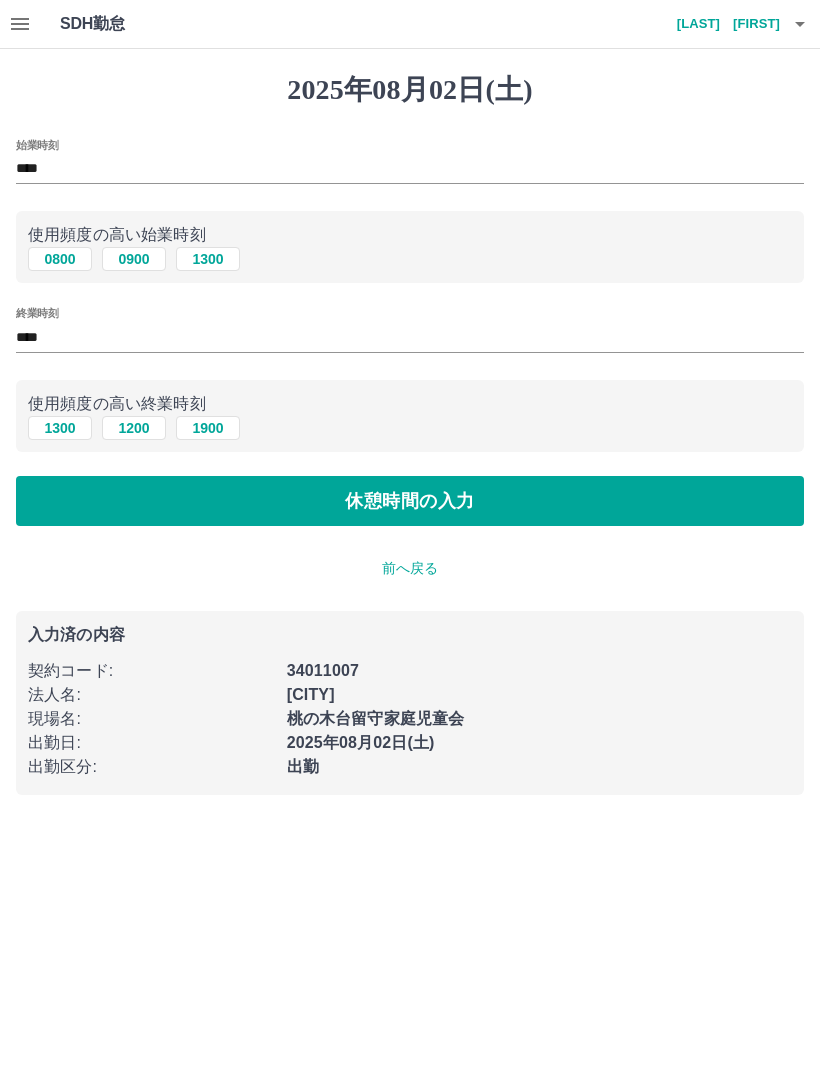 click on "休憩時間の入力" at bounding box center [410, 501] 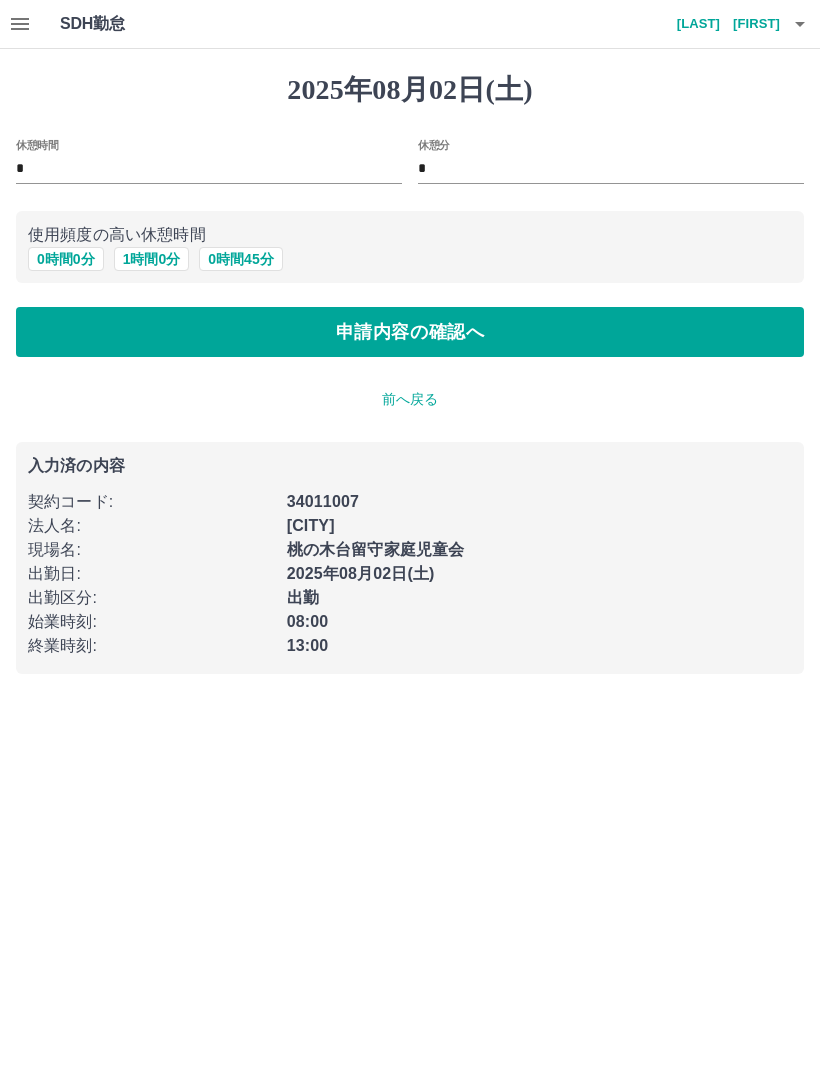 click on "0 時間 0 分" at bounding box center (66, 259) 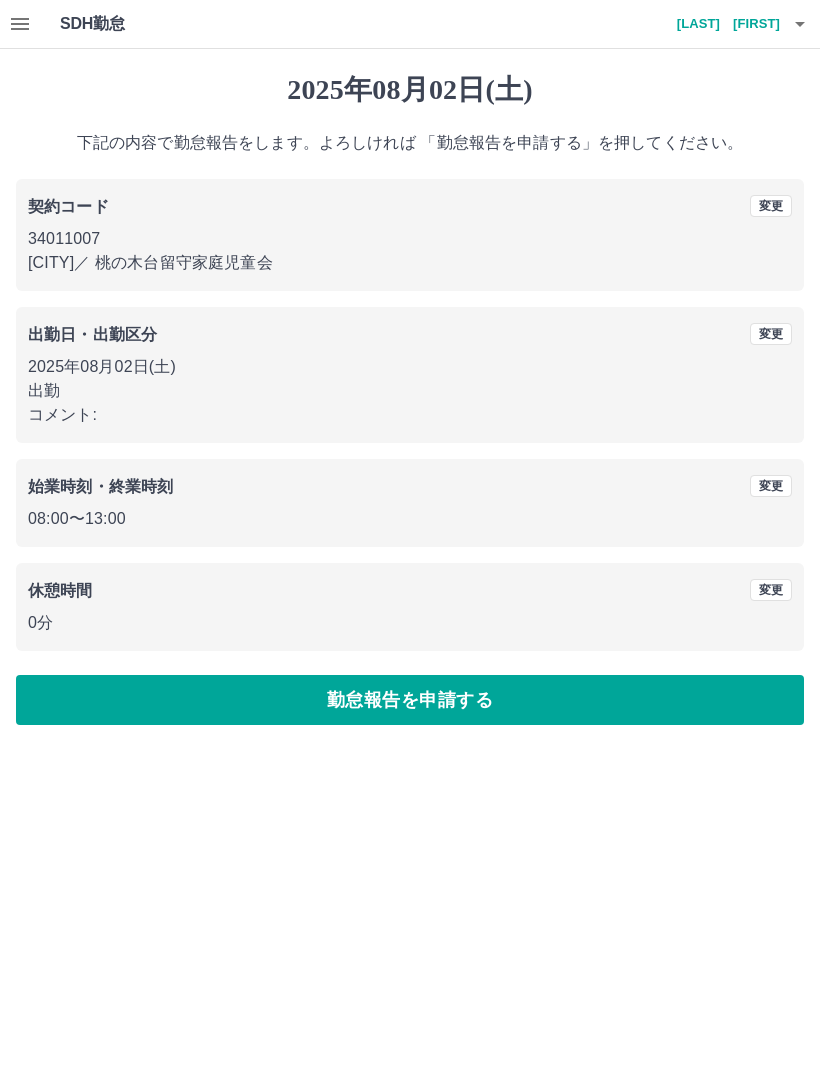 click on "勤怠報告を申請する" at bounding box center [410, 700] 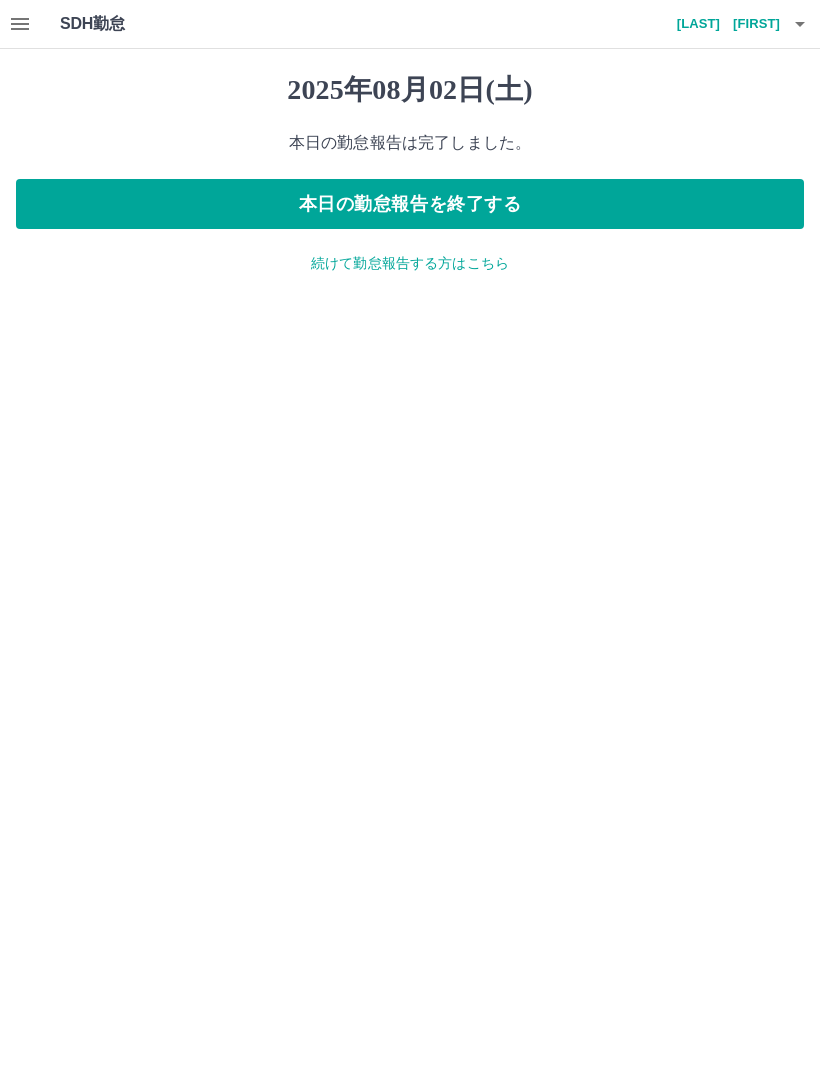 click on "本日の勤怠報告を終了する" at bounding box center [410, 204] 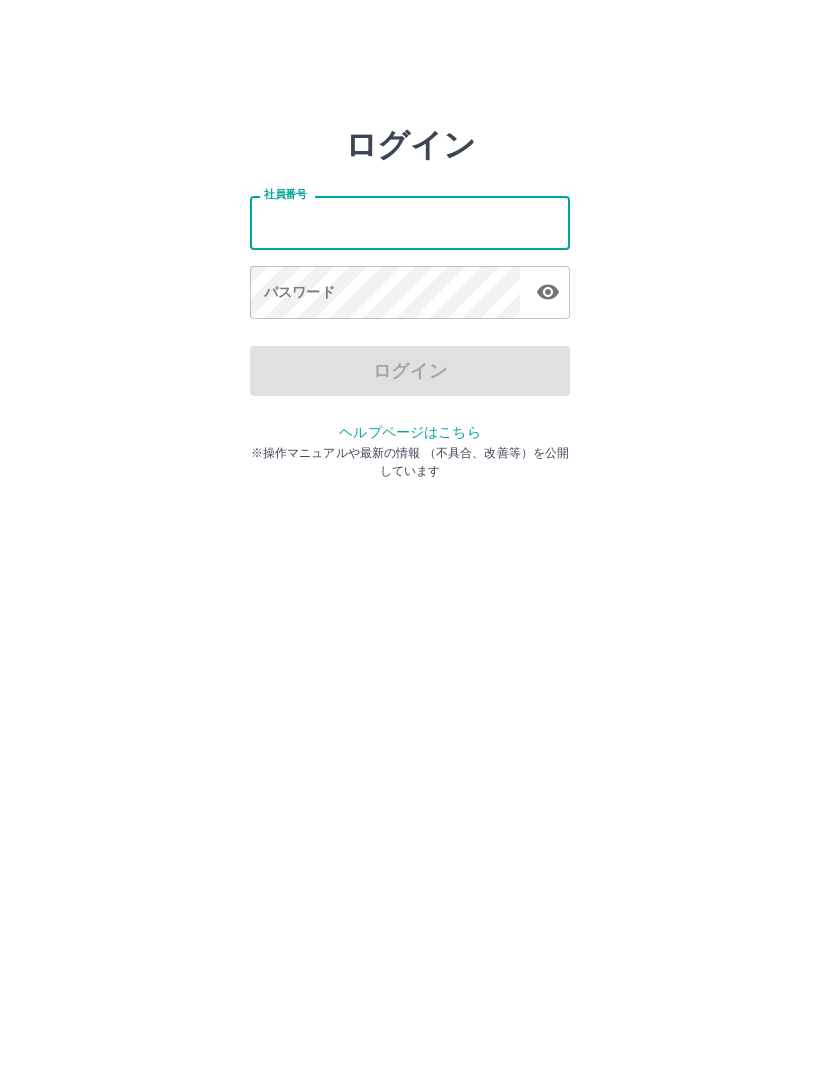 scroll, scrollTop: 0, scrollLeft: 0, axis: both 